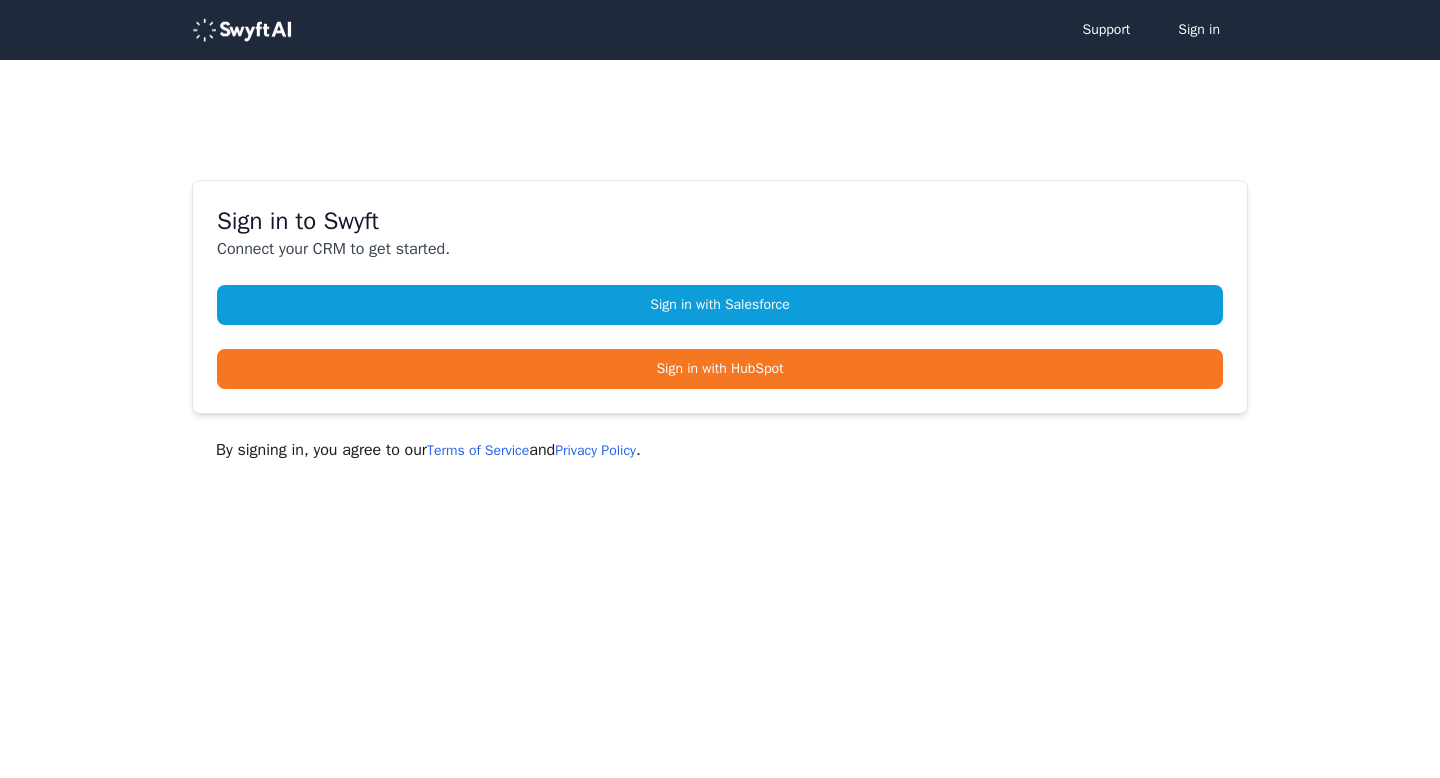 scroll, scrollTop: 0, scrollLeft: 0, axis: both 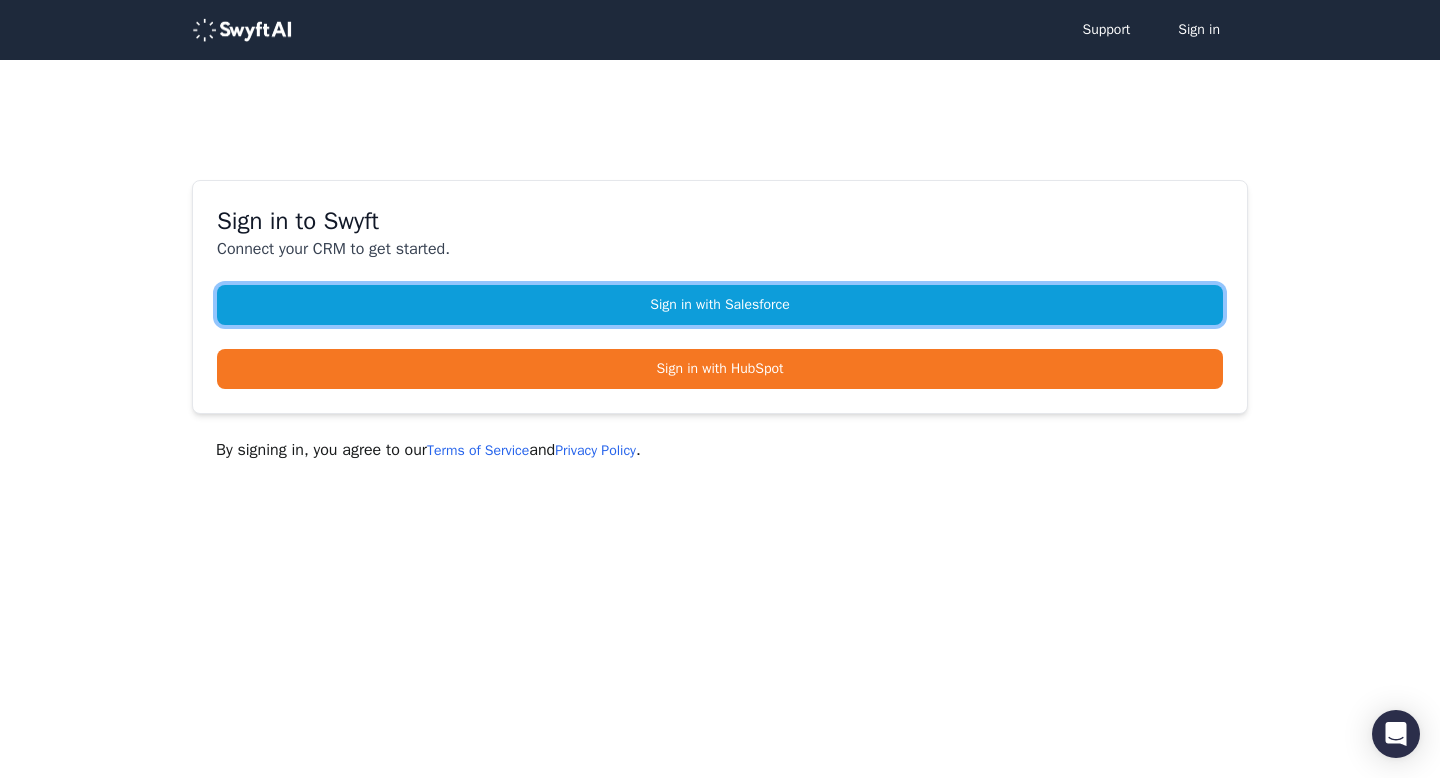 click on "Sign in with Salesforce" at bounding box center (720, 305) 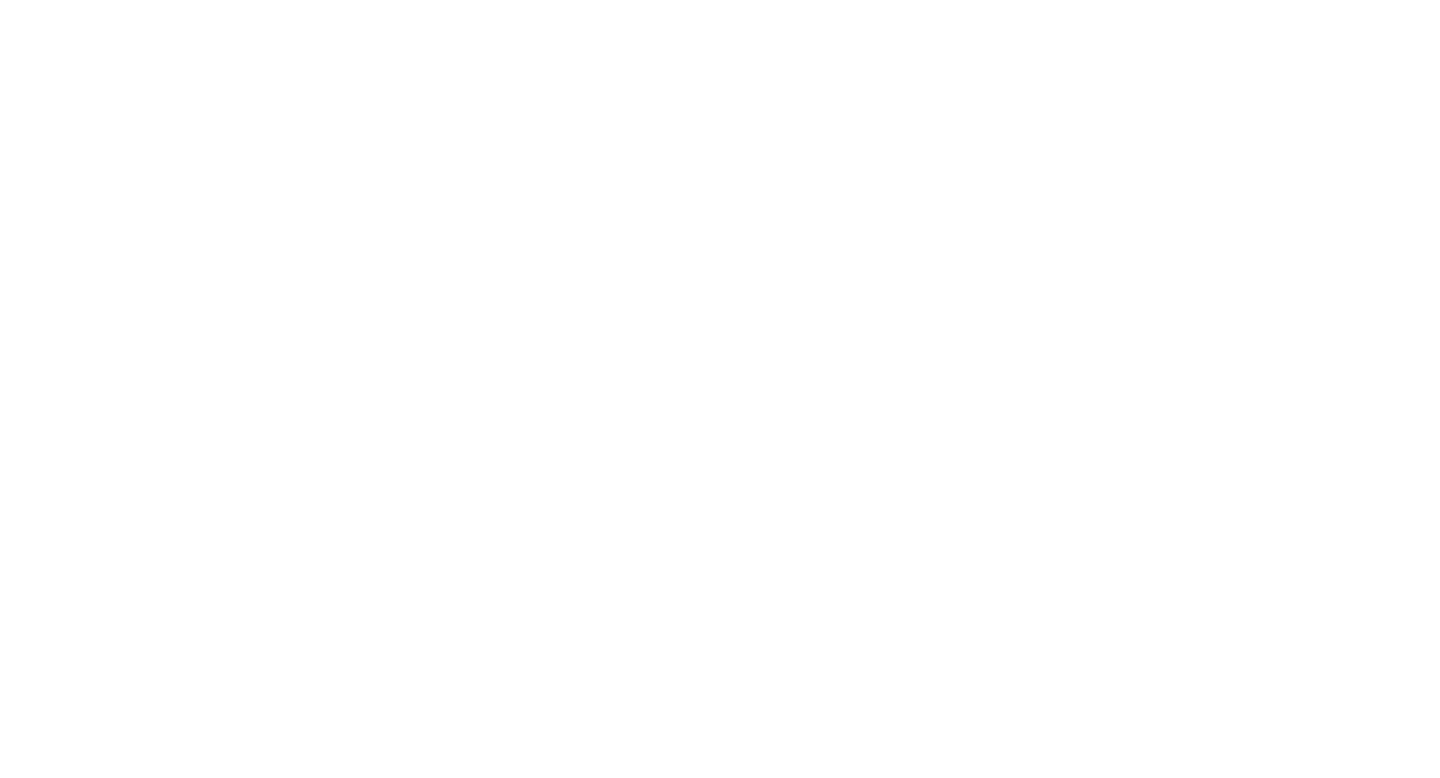 scroll, scrollTop: 0, scrollLeft: 0, axis: both 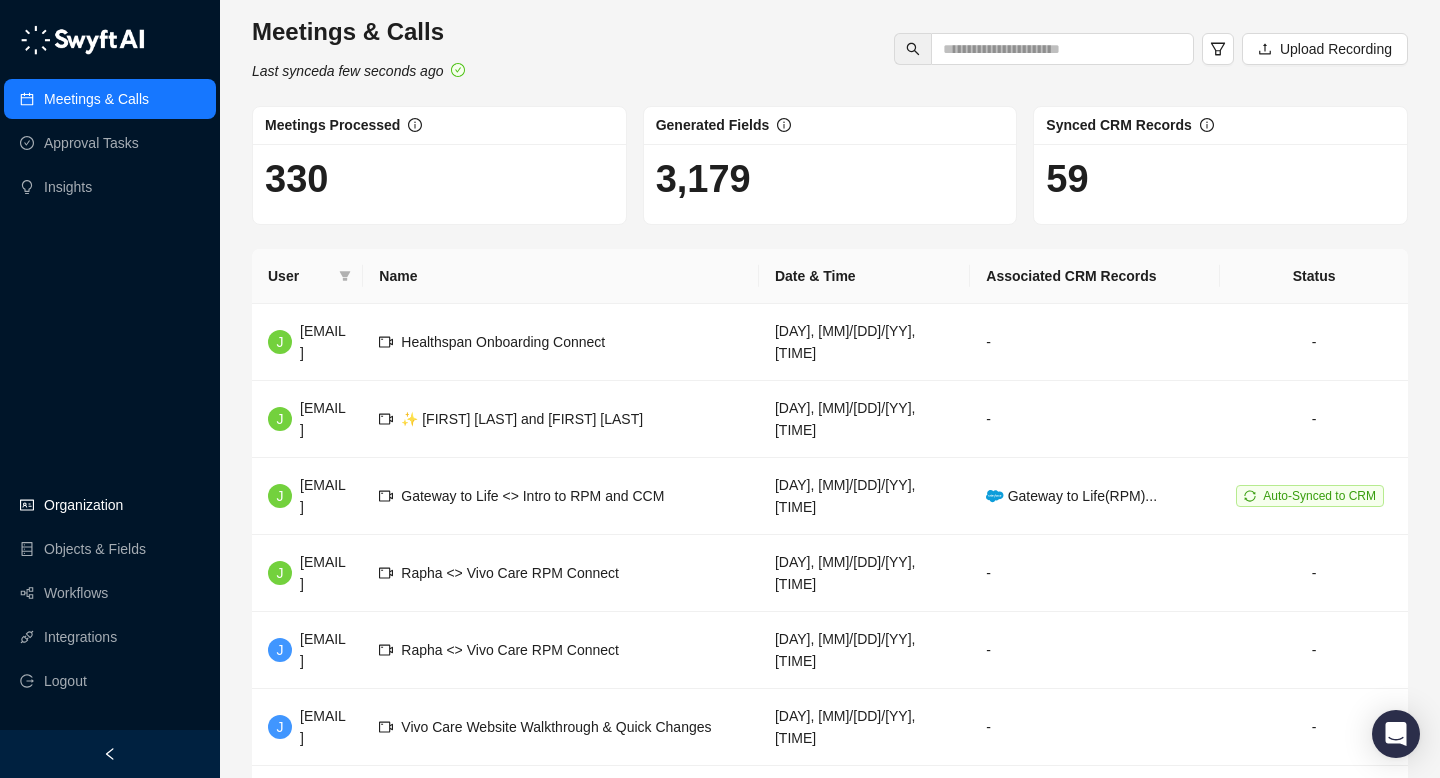 click on "Organization" at bounding box center [83, 505] 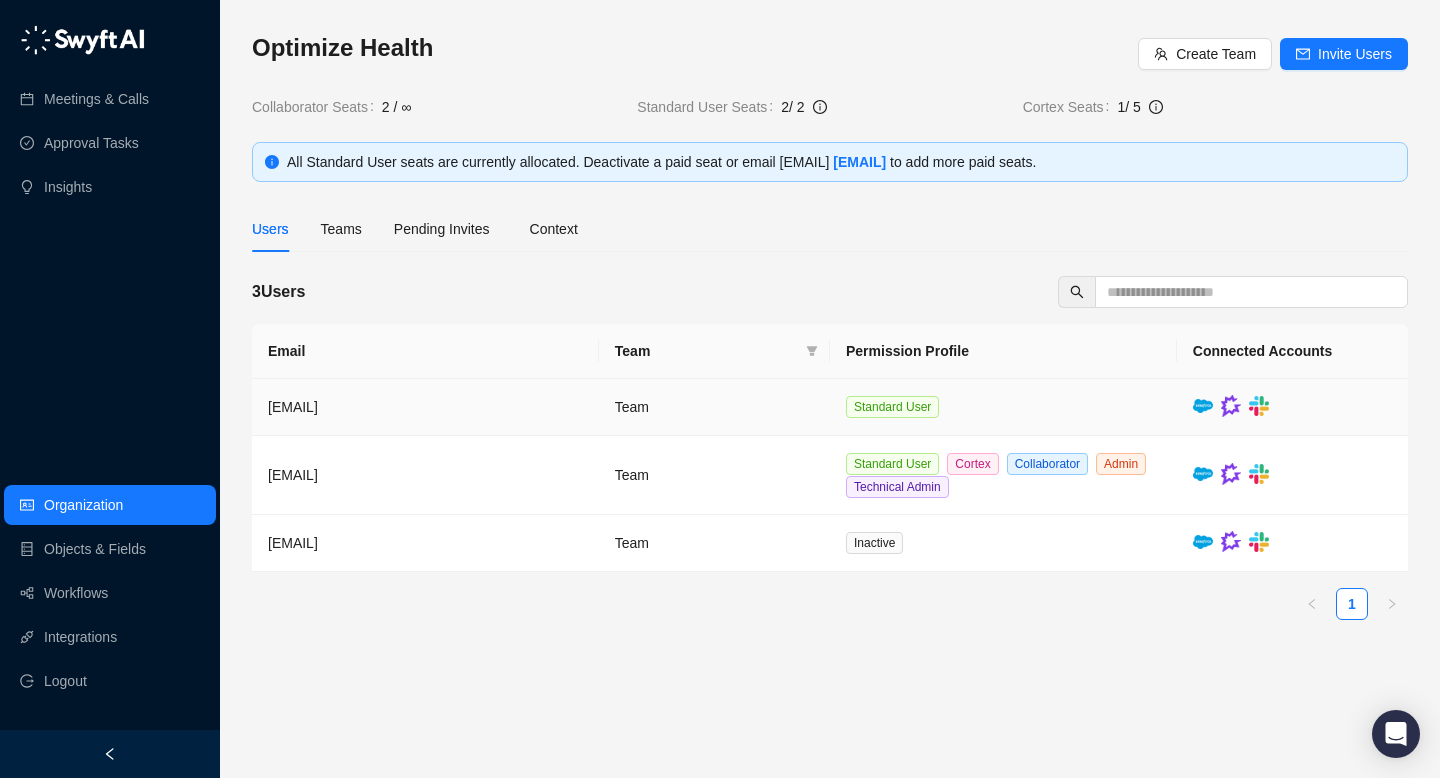 click on "[EMAIL]" at bounding box center [425, 407] 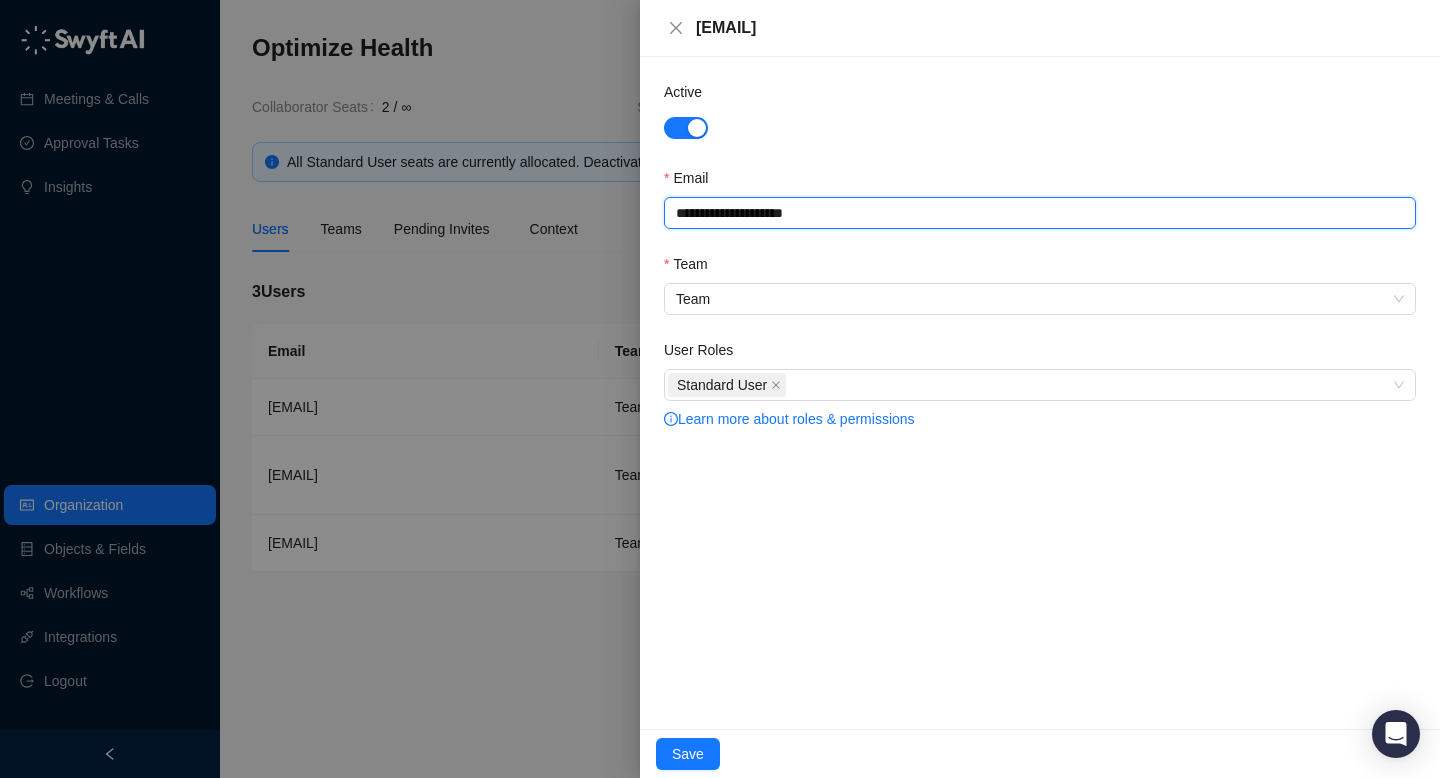 drag, startPoint x: 840, startPoint y: 208, endPoint x: 722, endPoint y: 207, distance: 118.004234 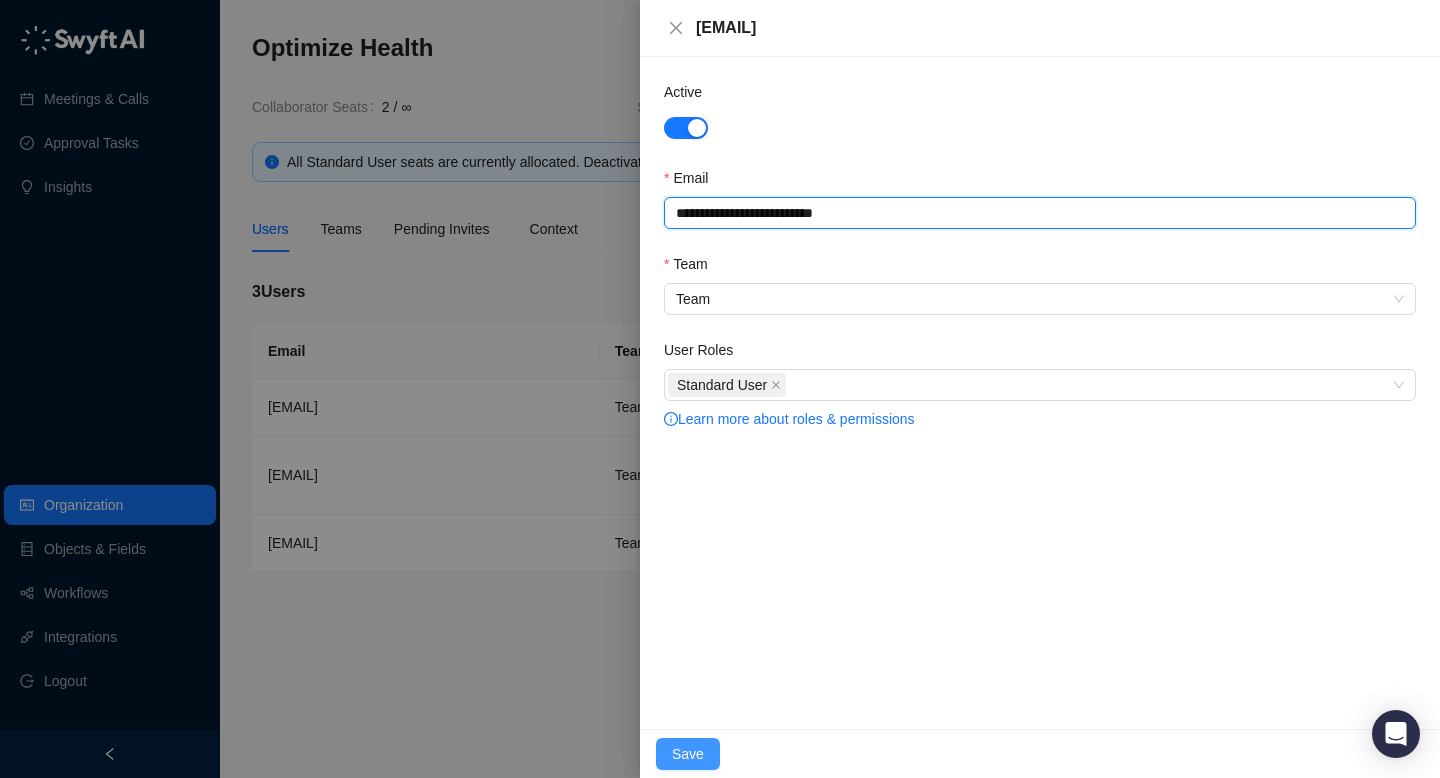 type on "**********" 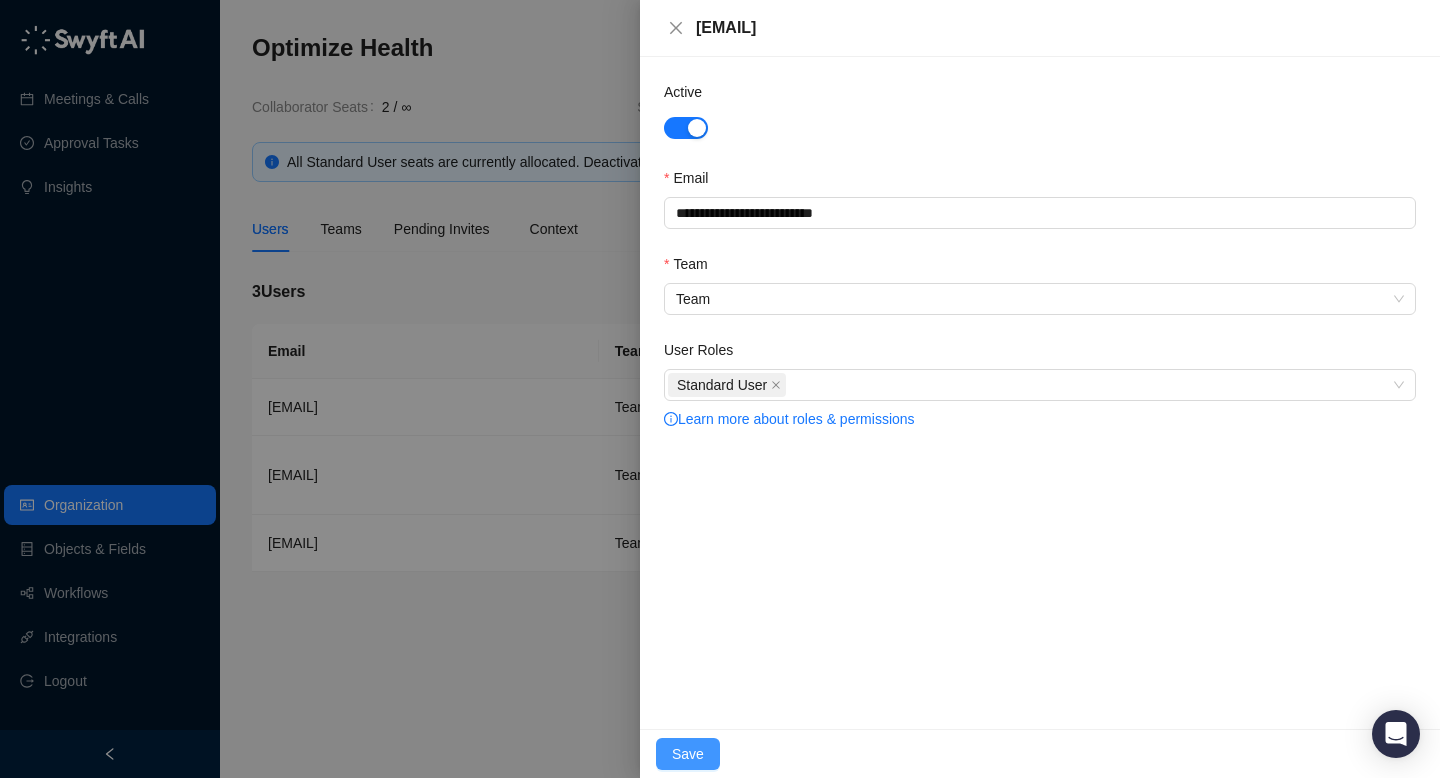 click on "Save" at bounding box center [688, 754] 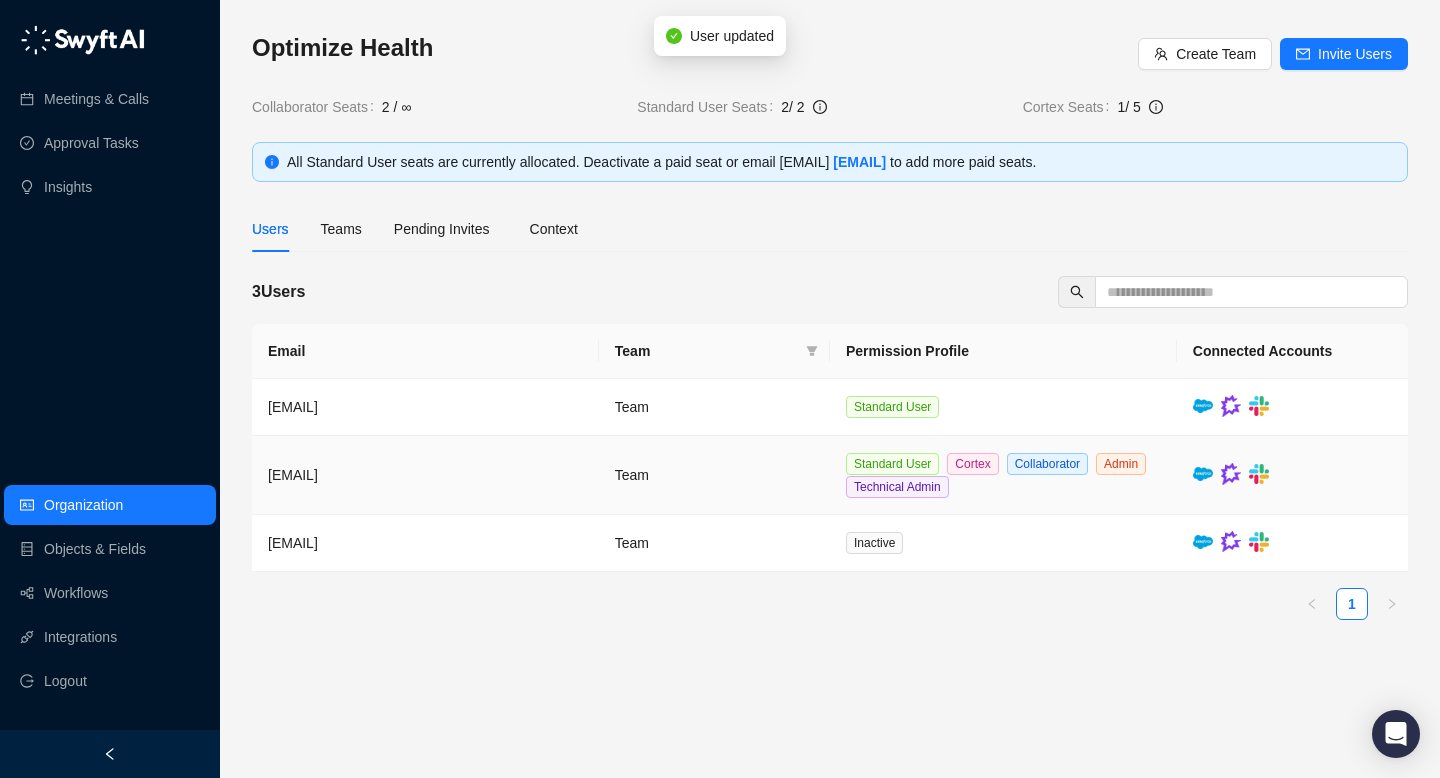 click on "[EMAIL]" at bounding box center [293, 475] 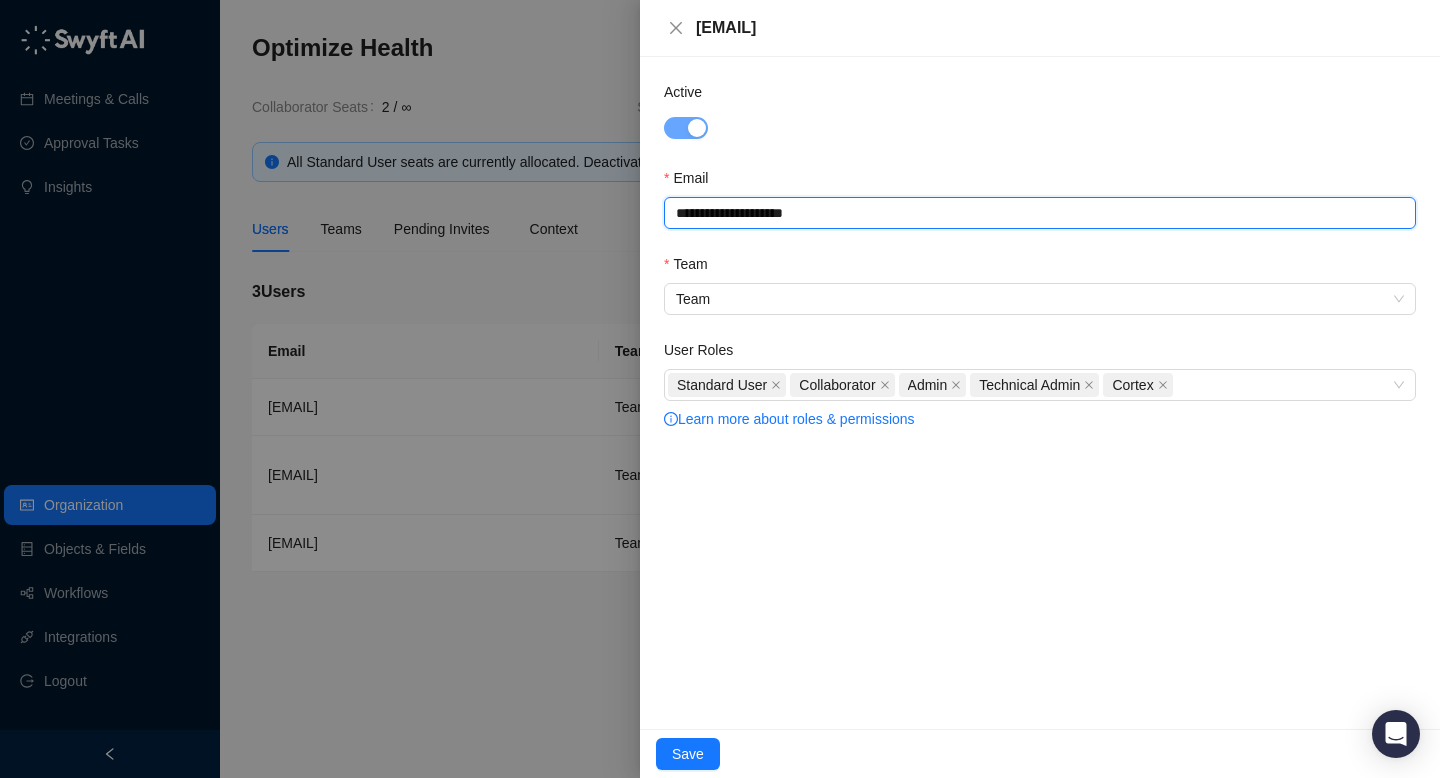 drag, startPoint x: 837, startPoint y: 215, endPoint x: 719, endPoint y: 215, distance: 118 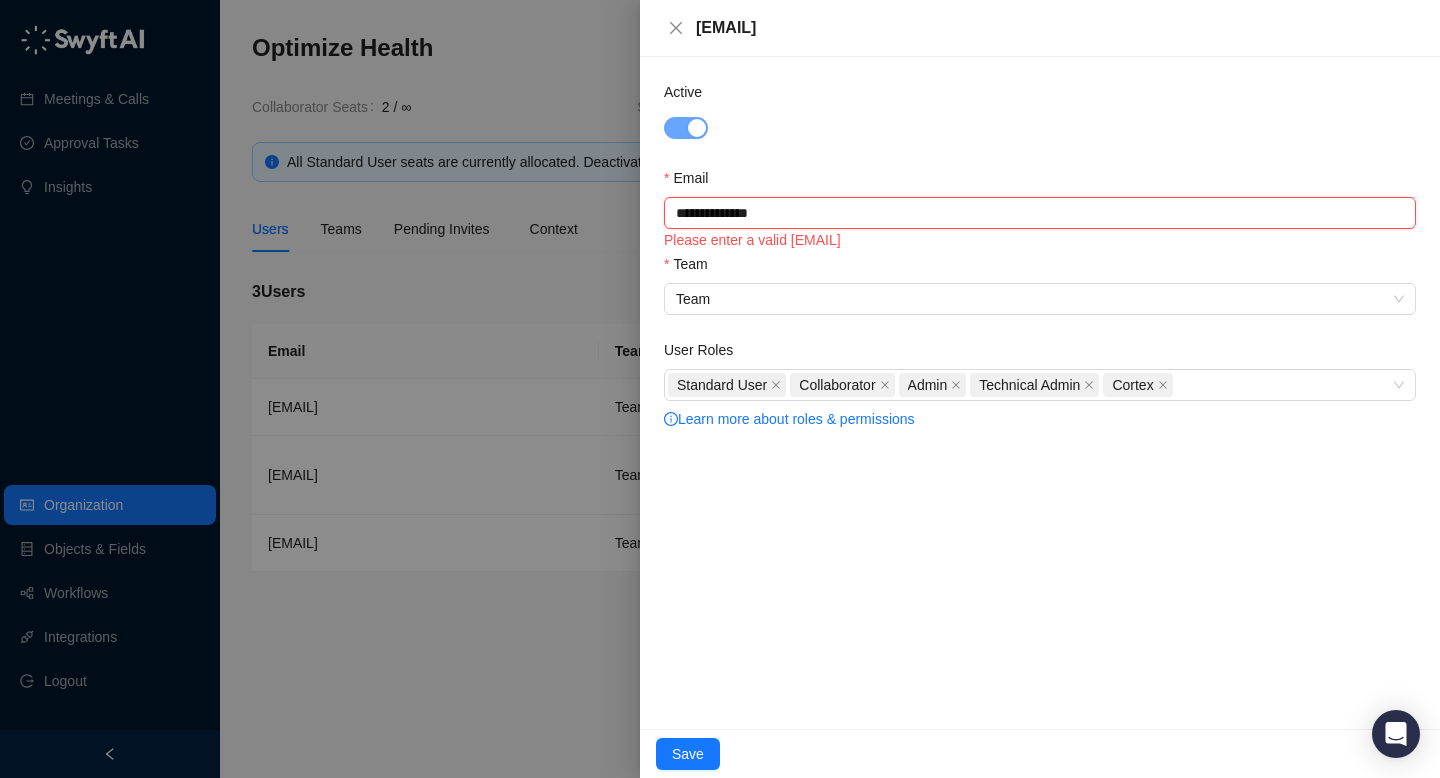 type on "**********" 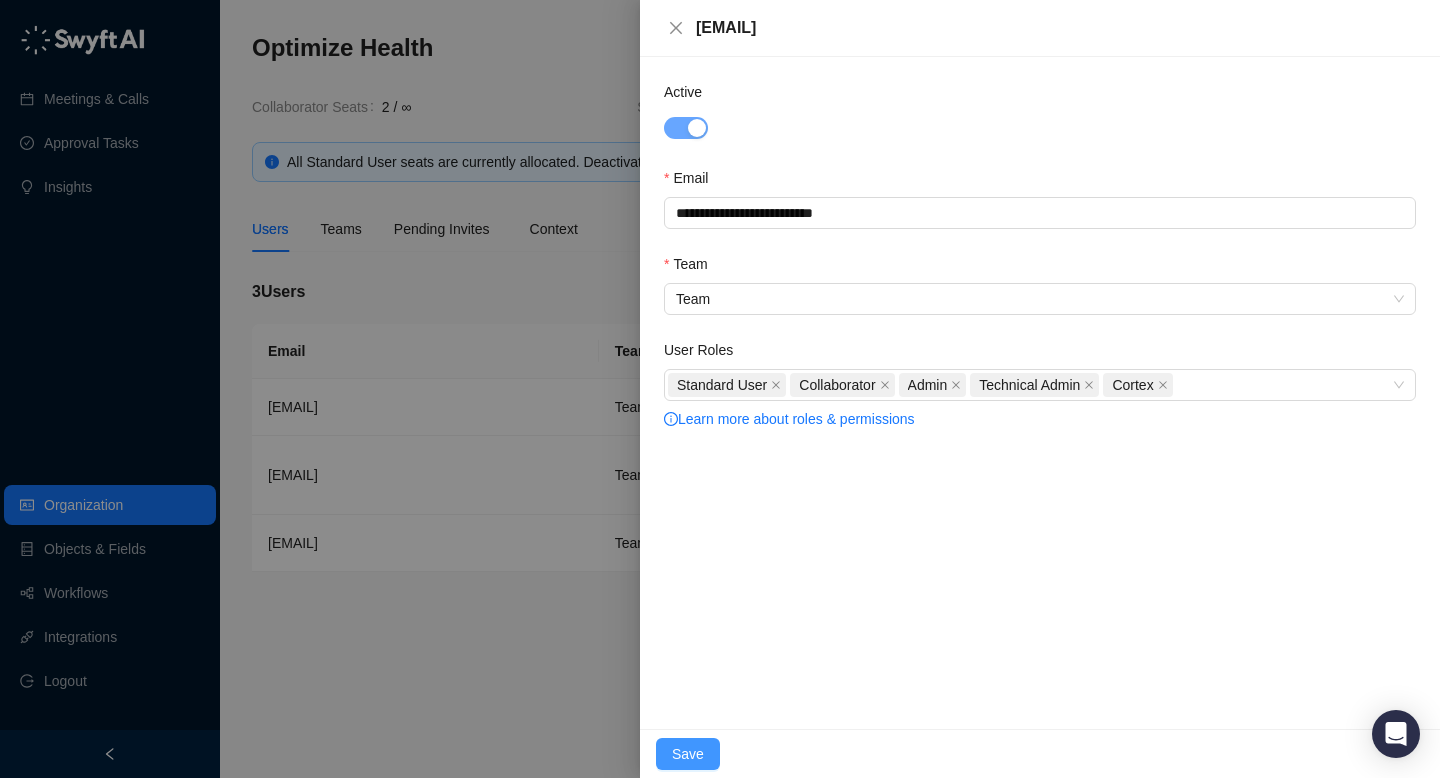 click on "Save" at bounding box center (688, 754) 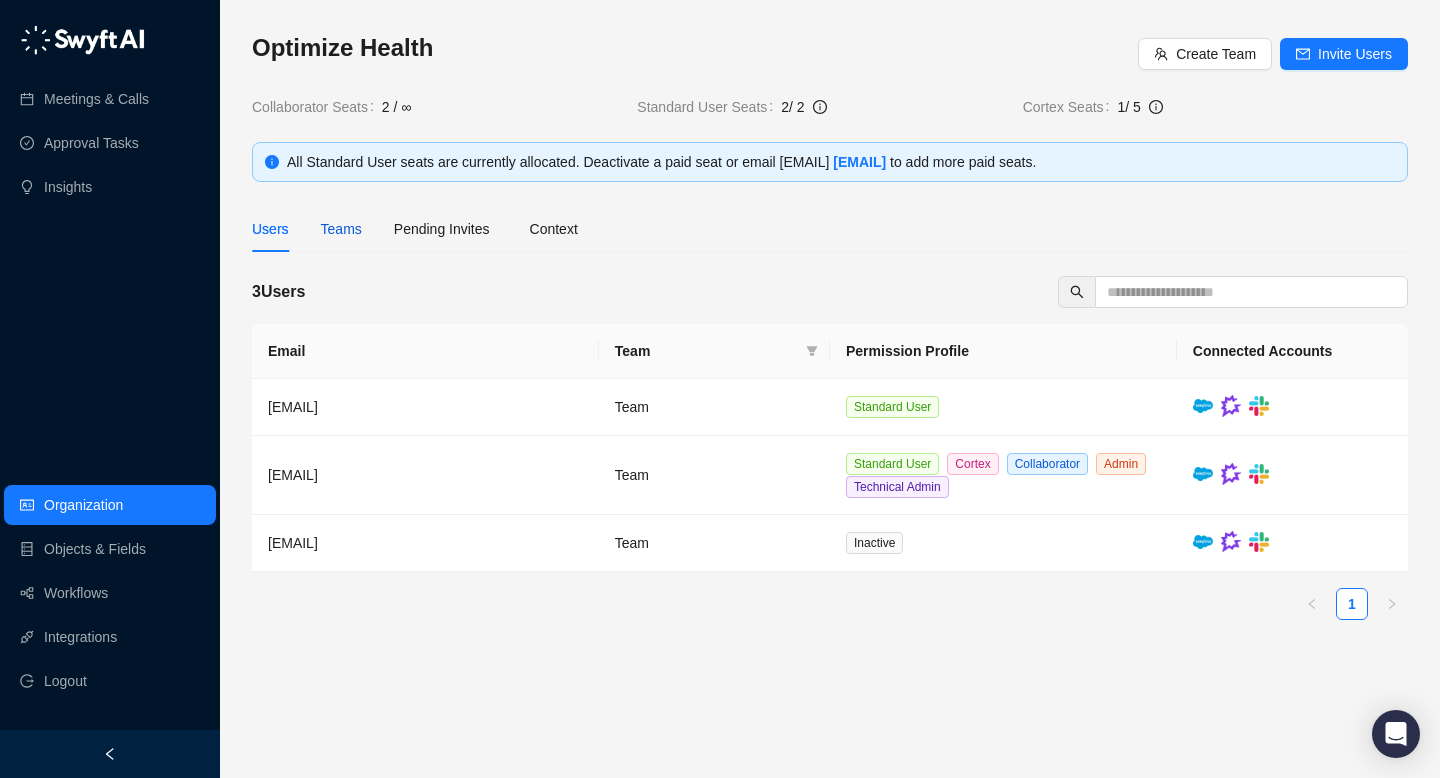 click on "Teams" at bounding box center [341, 229] 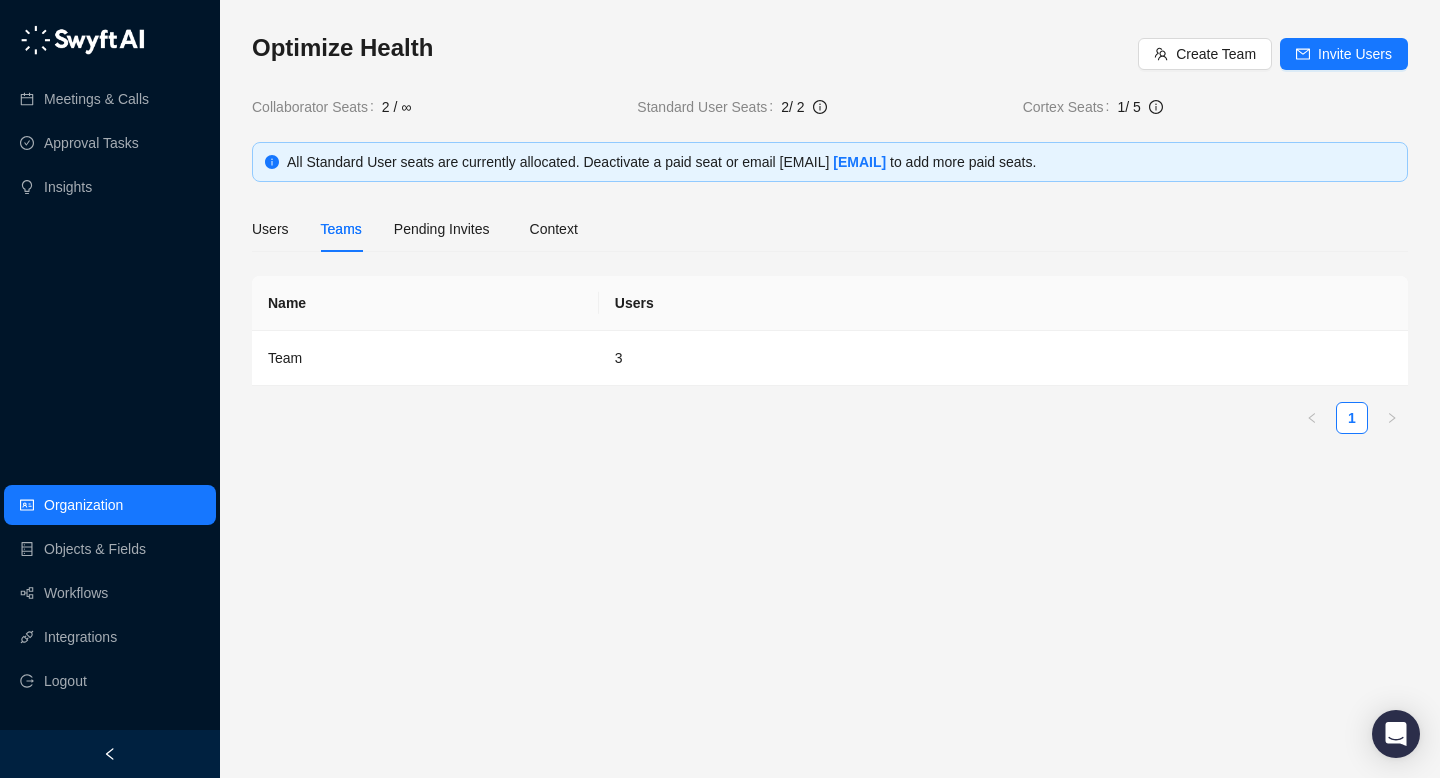 click on "Pending Invites" at bounding box center (442, 229) 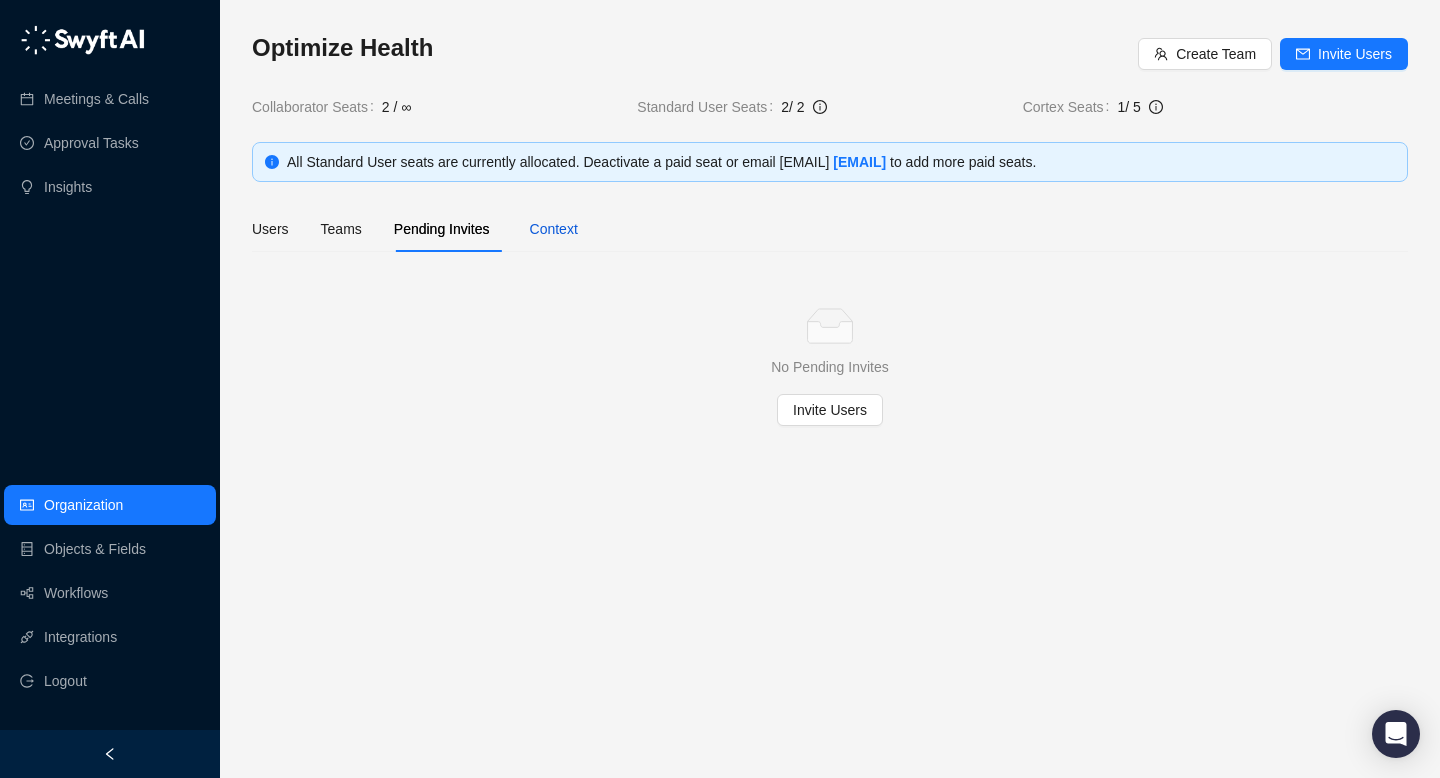 click on "Context" at bounding box center (554, 229) 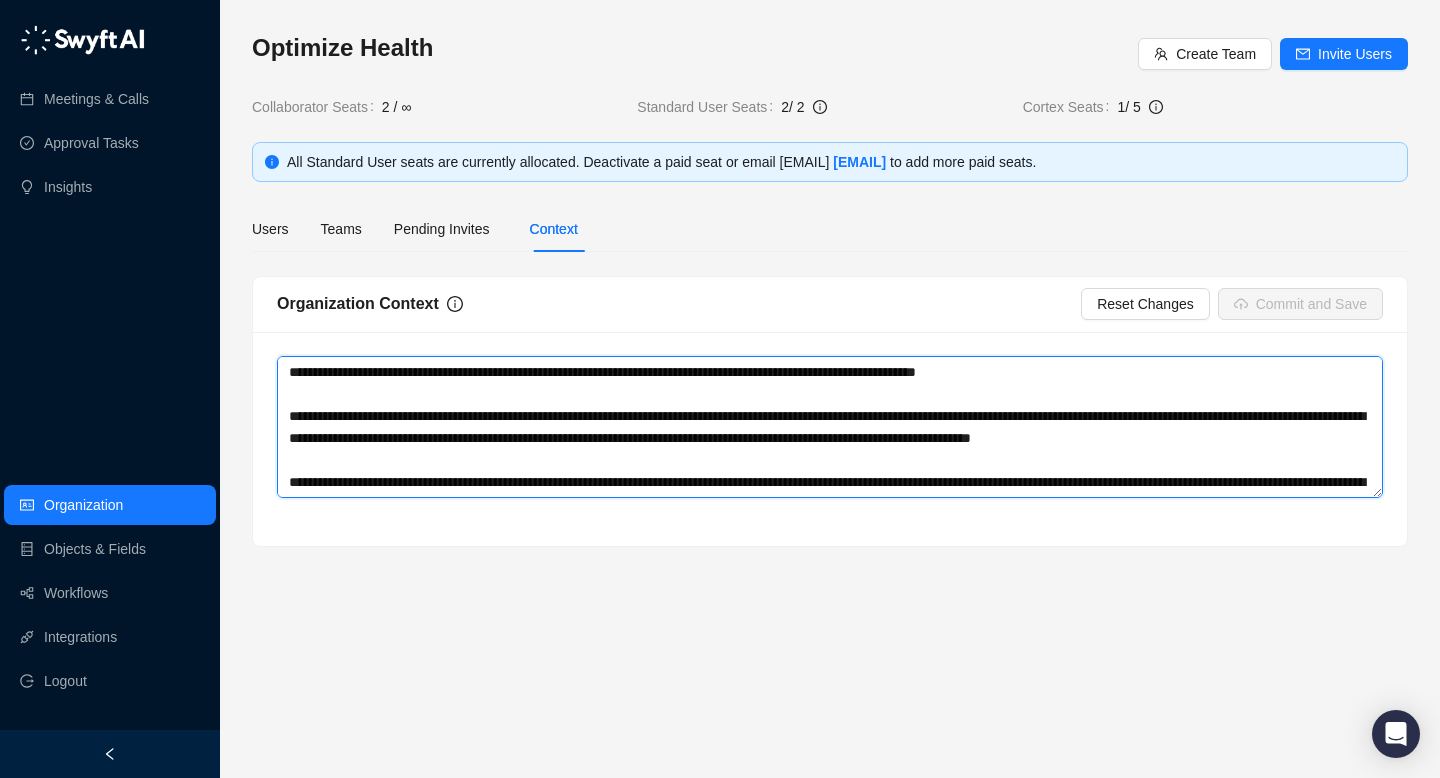 drag, startPoint x: 390, startPoint y: 371, endPoint x: 283, endPoint y: 369, distance: 107.01869 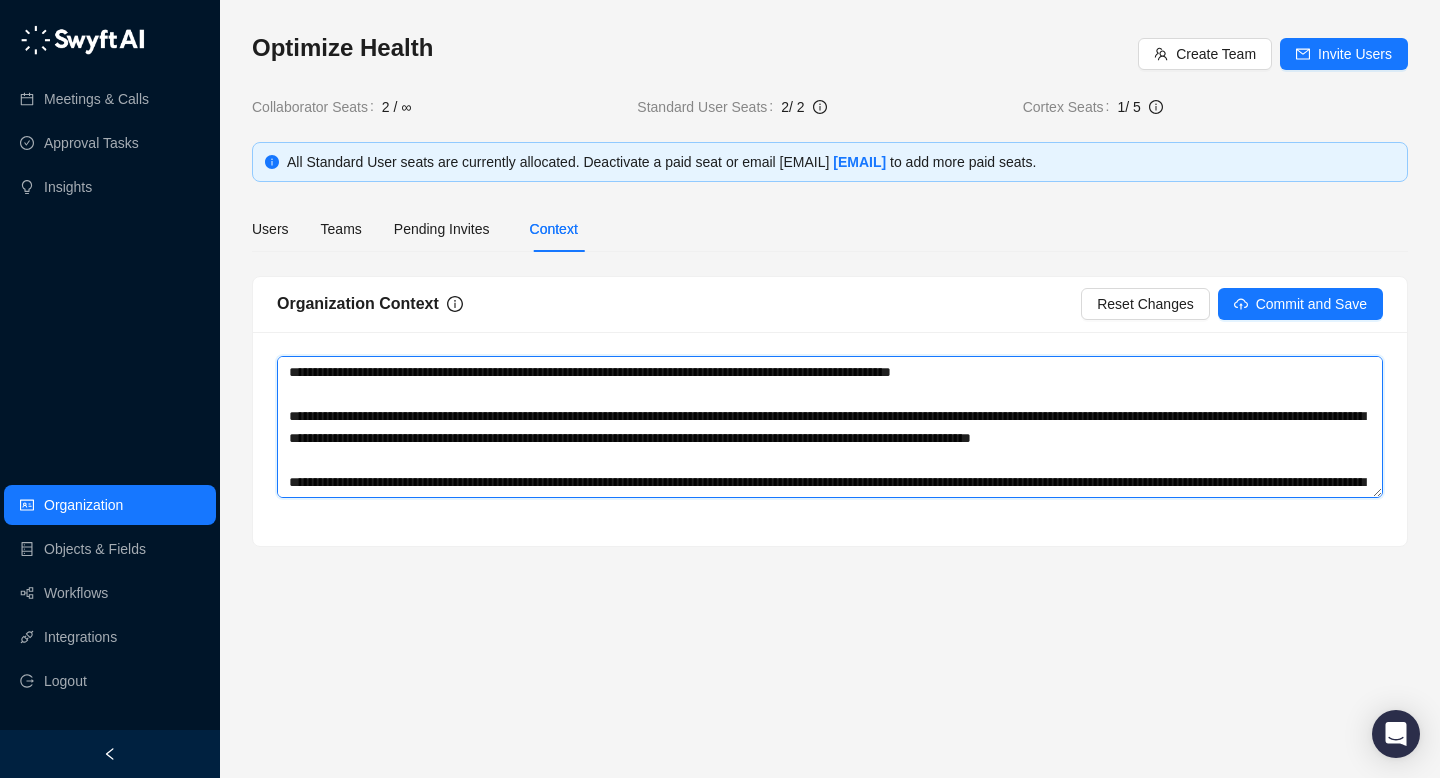 drag, startPoint x: 506, startPoint y: 464, endPoint x: 279, endPoint y: 399, distance: 236.12285 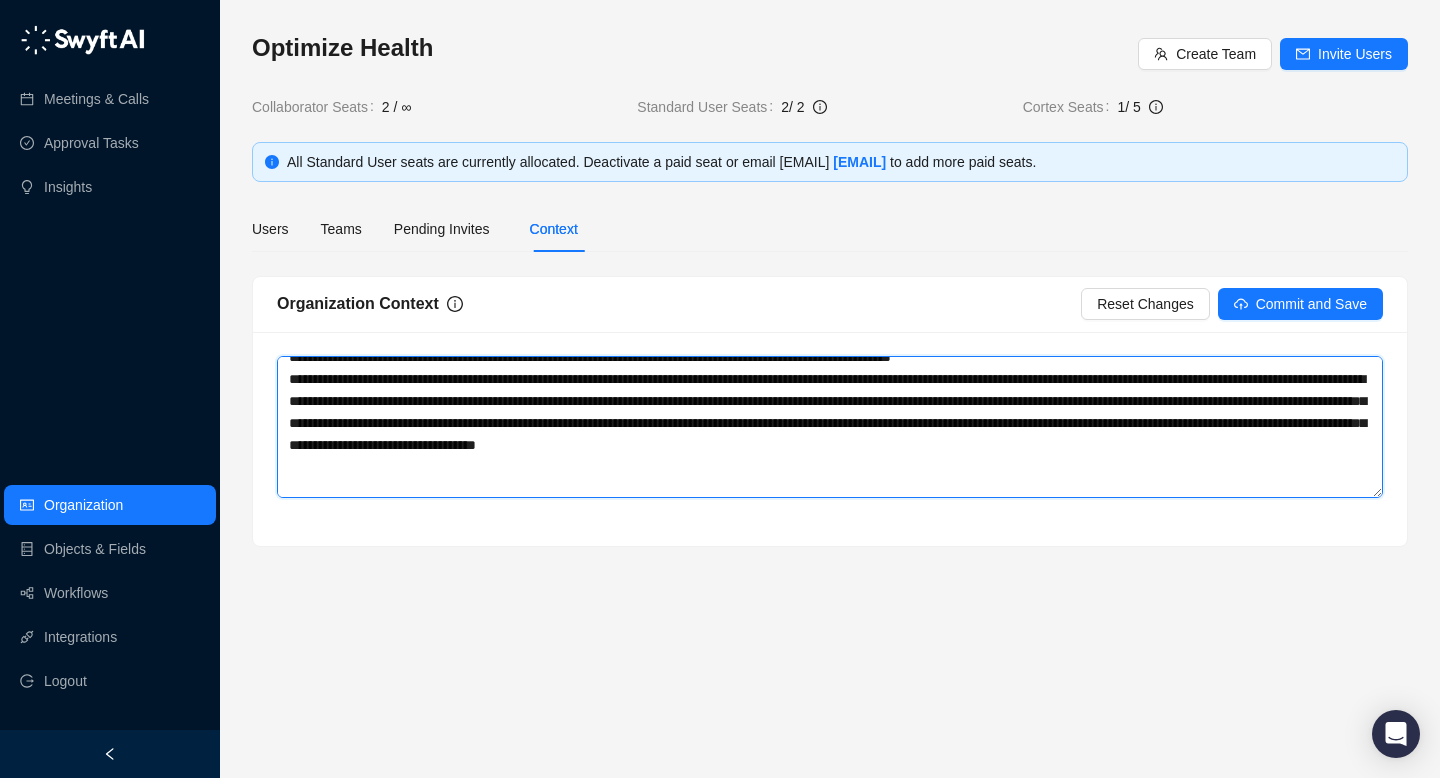 scroll, scrollTop: 0, scrollLeft: 0, axis: both 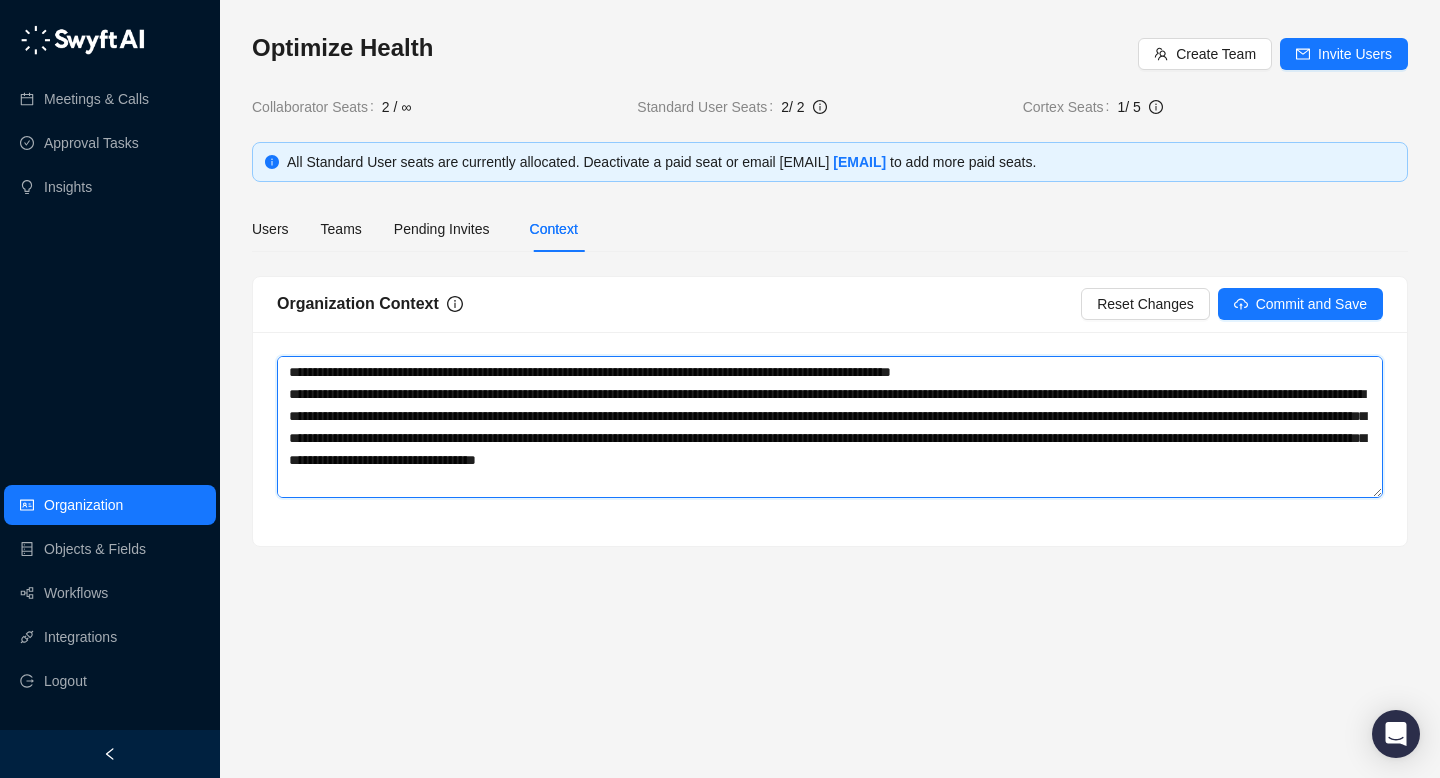 drag, startPoint x: 1098, startPoint y: 378, endPoint x: 285, endPoint y: 341, distance: 813.8415 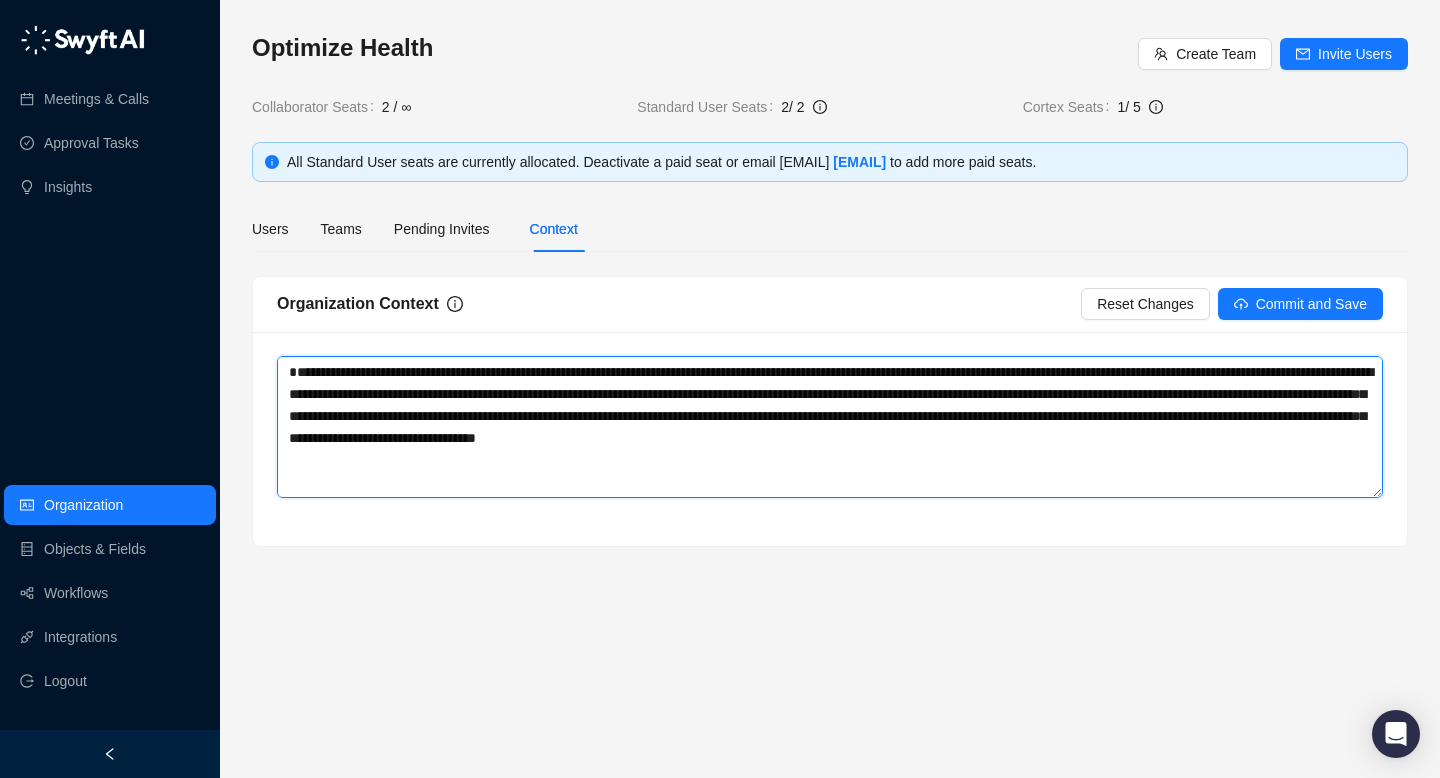 click on "**********" at bounding box center [830, 427] 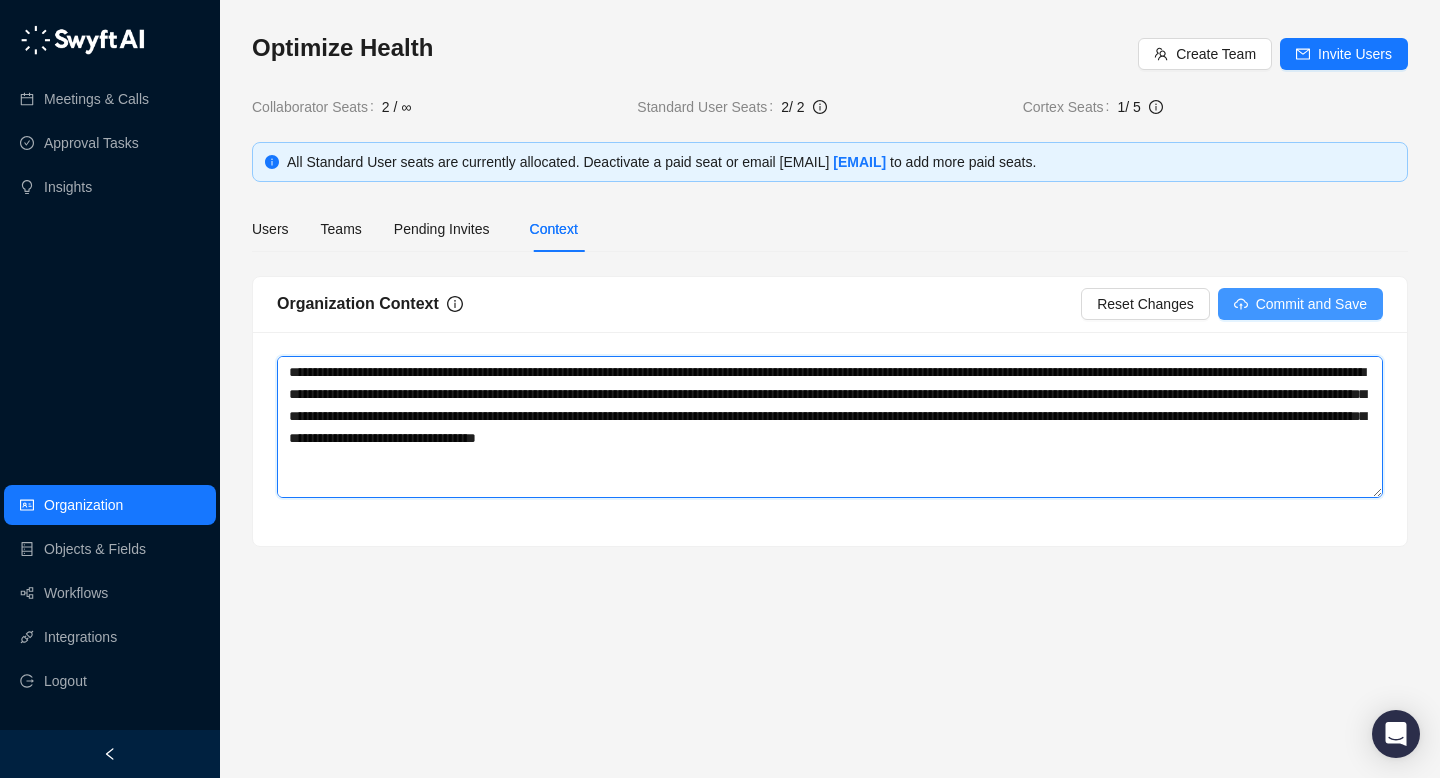 type on "**********" 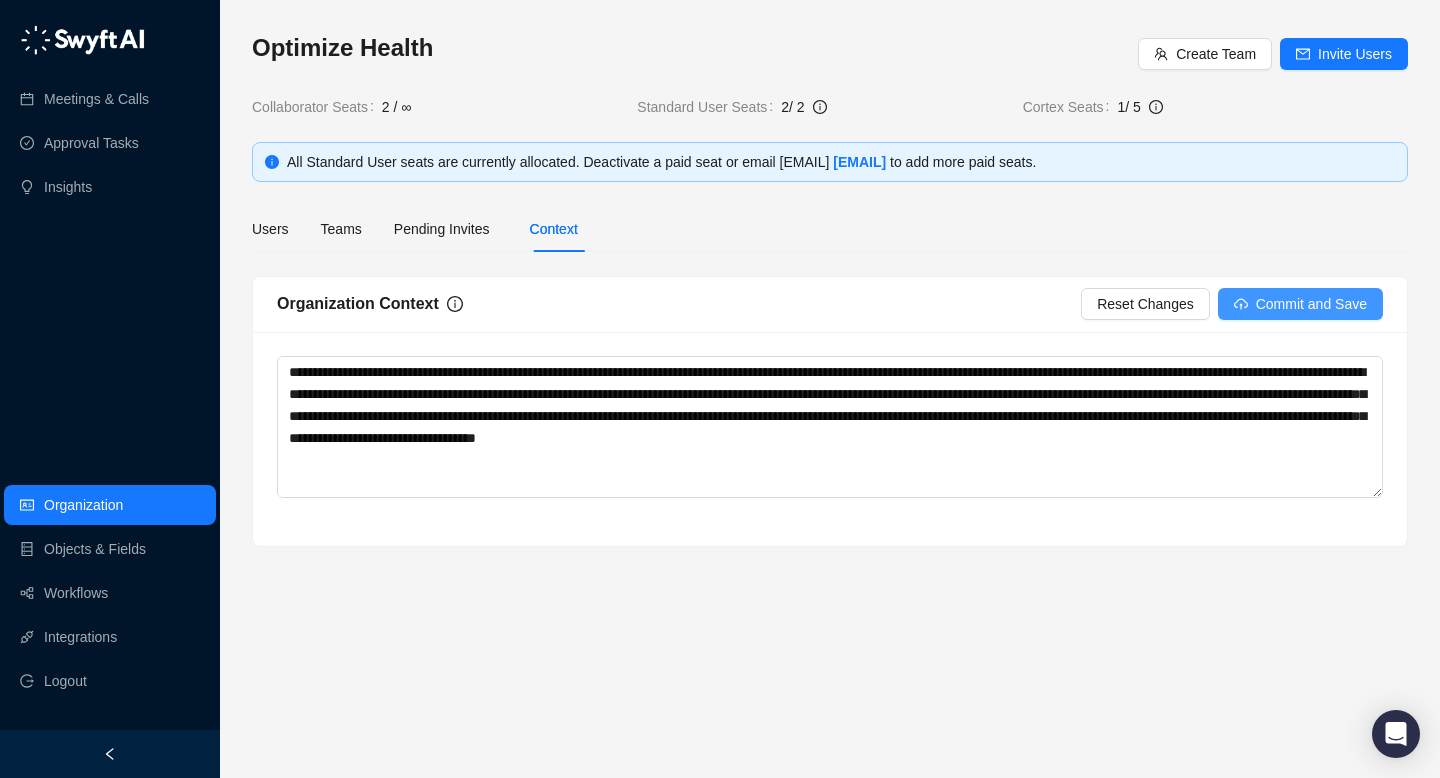 click on "Commit and Save" at bounding box center [1311, 304] 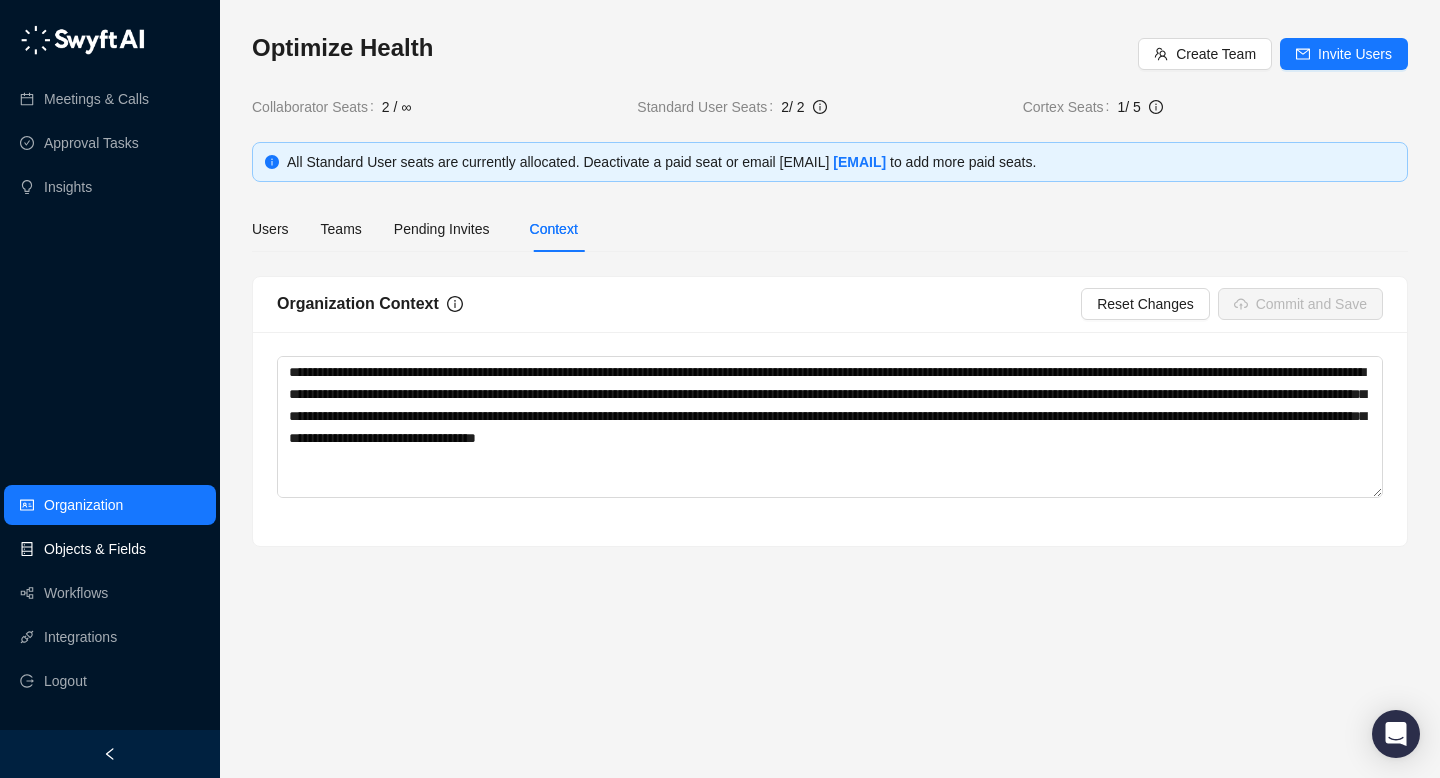 click on "Objects & Fields" at bounding box center (95, 549) 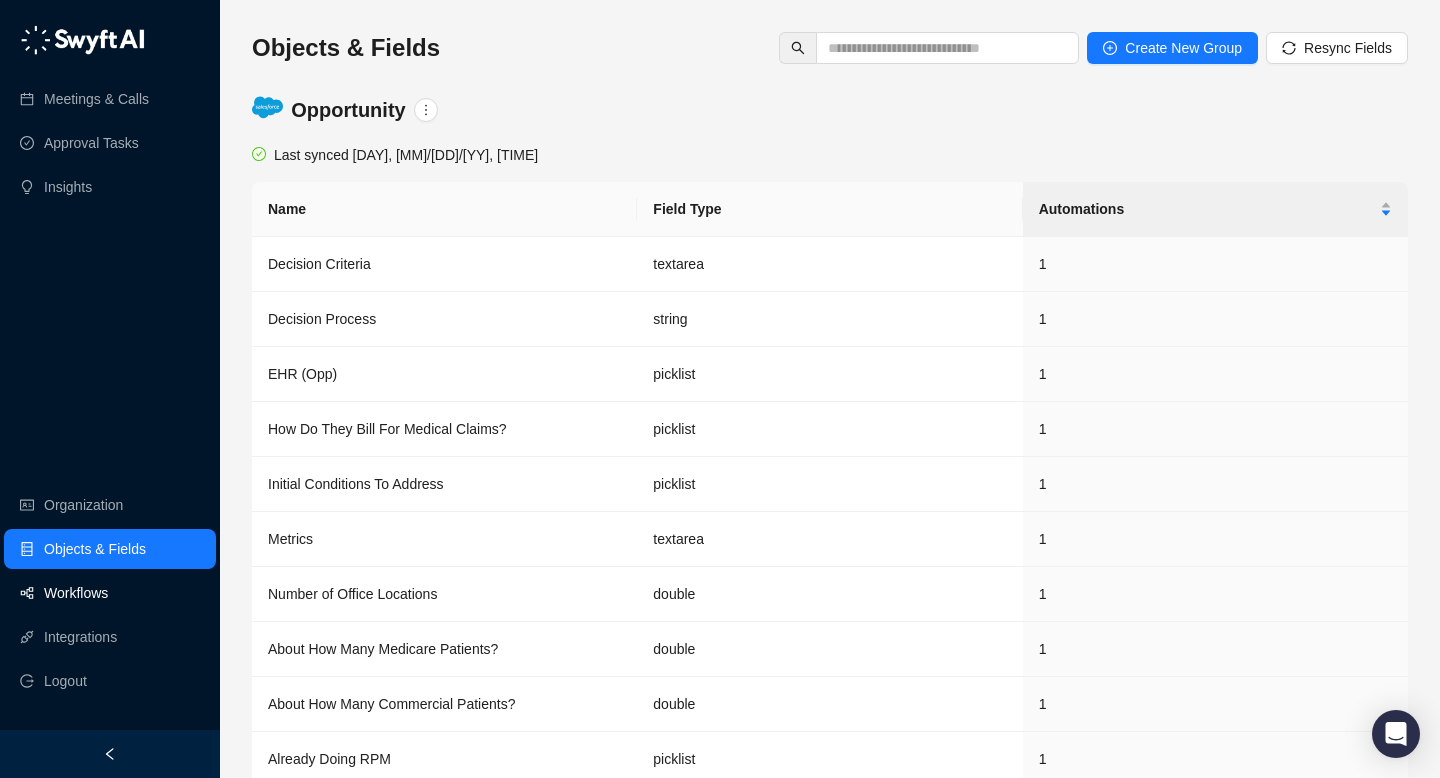 click on "Workflows" at bounding box center (76, 593) 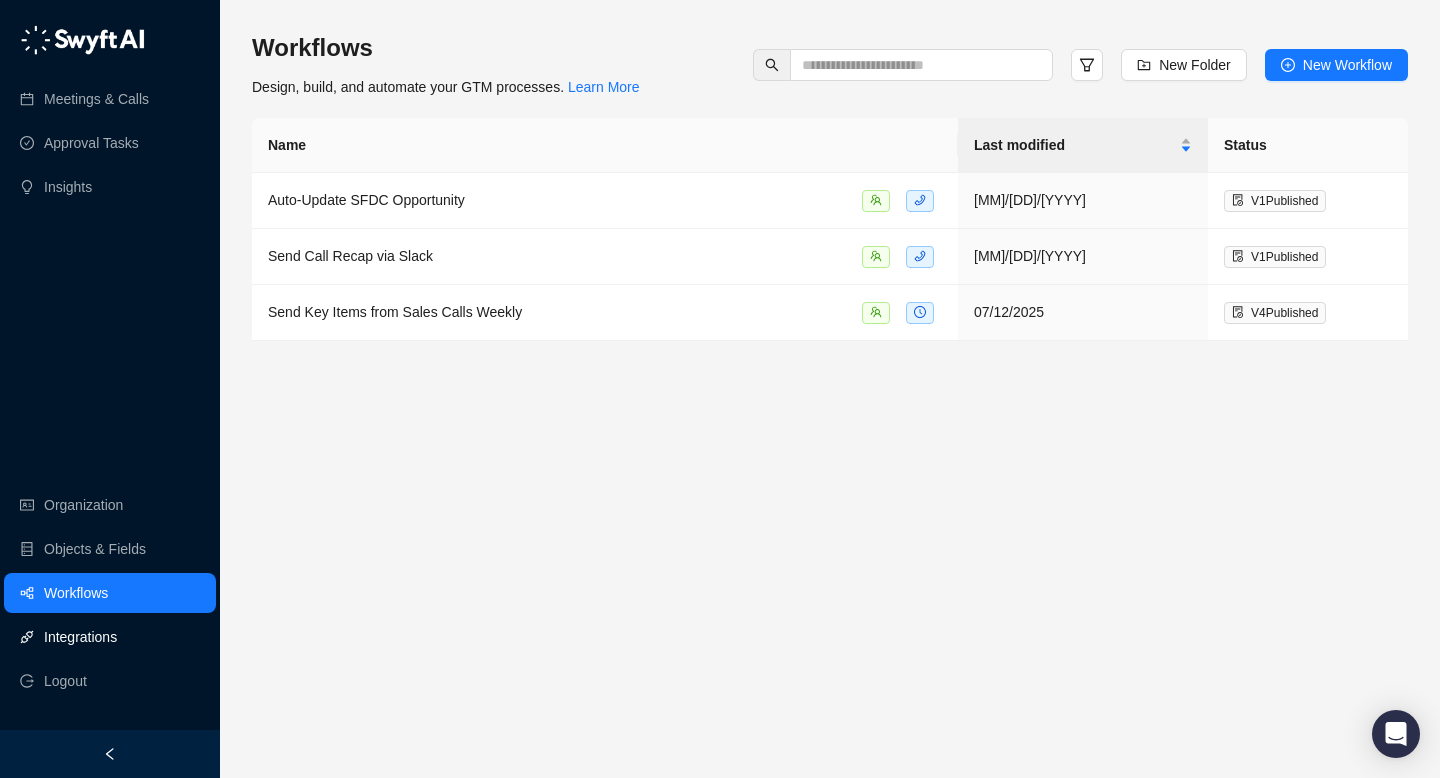 click on "Integrations" at bounding box center (80, 637) 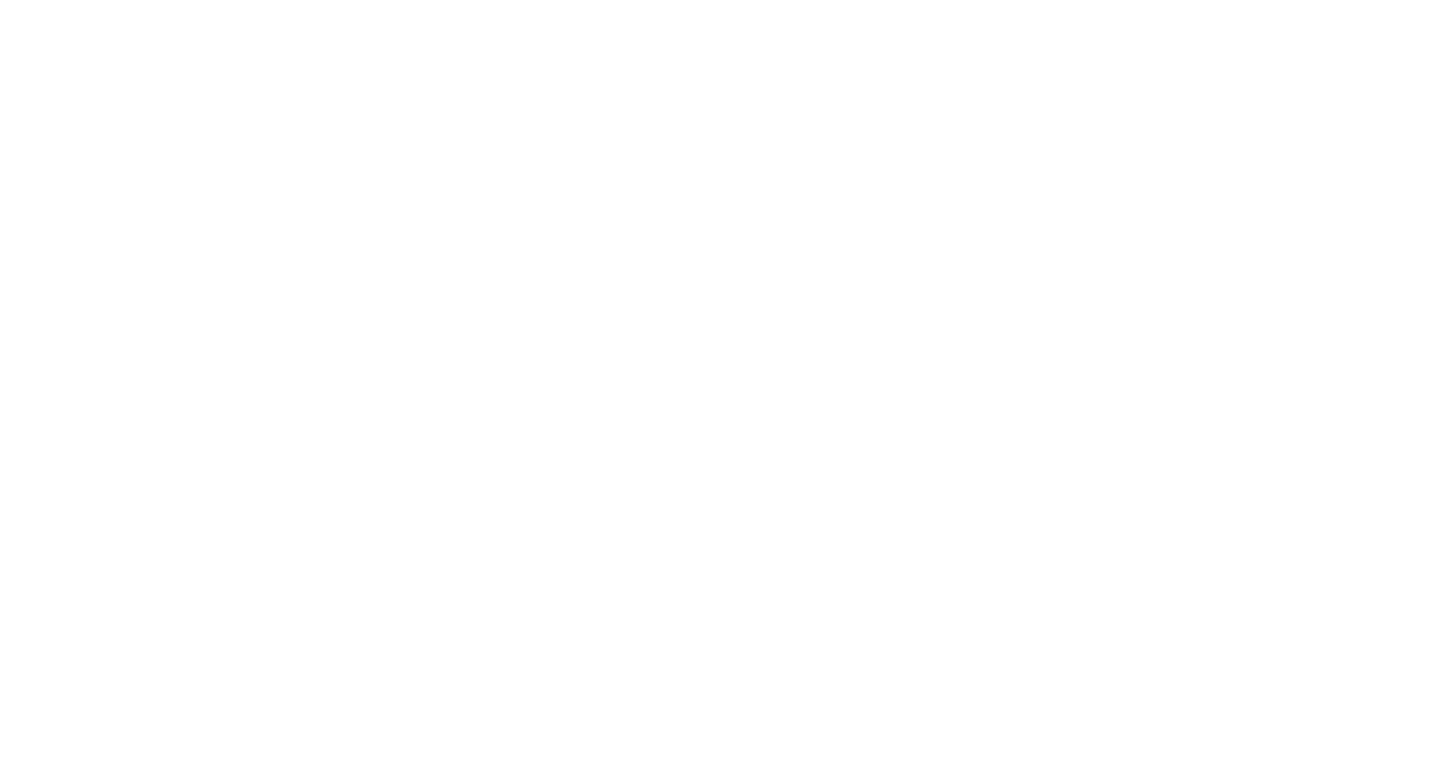 scroll, scrollTop: 0, scrollLeft: 0, axis: both 